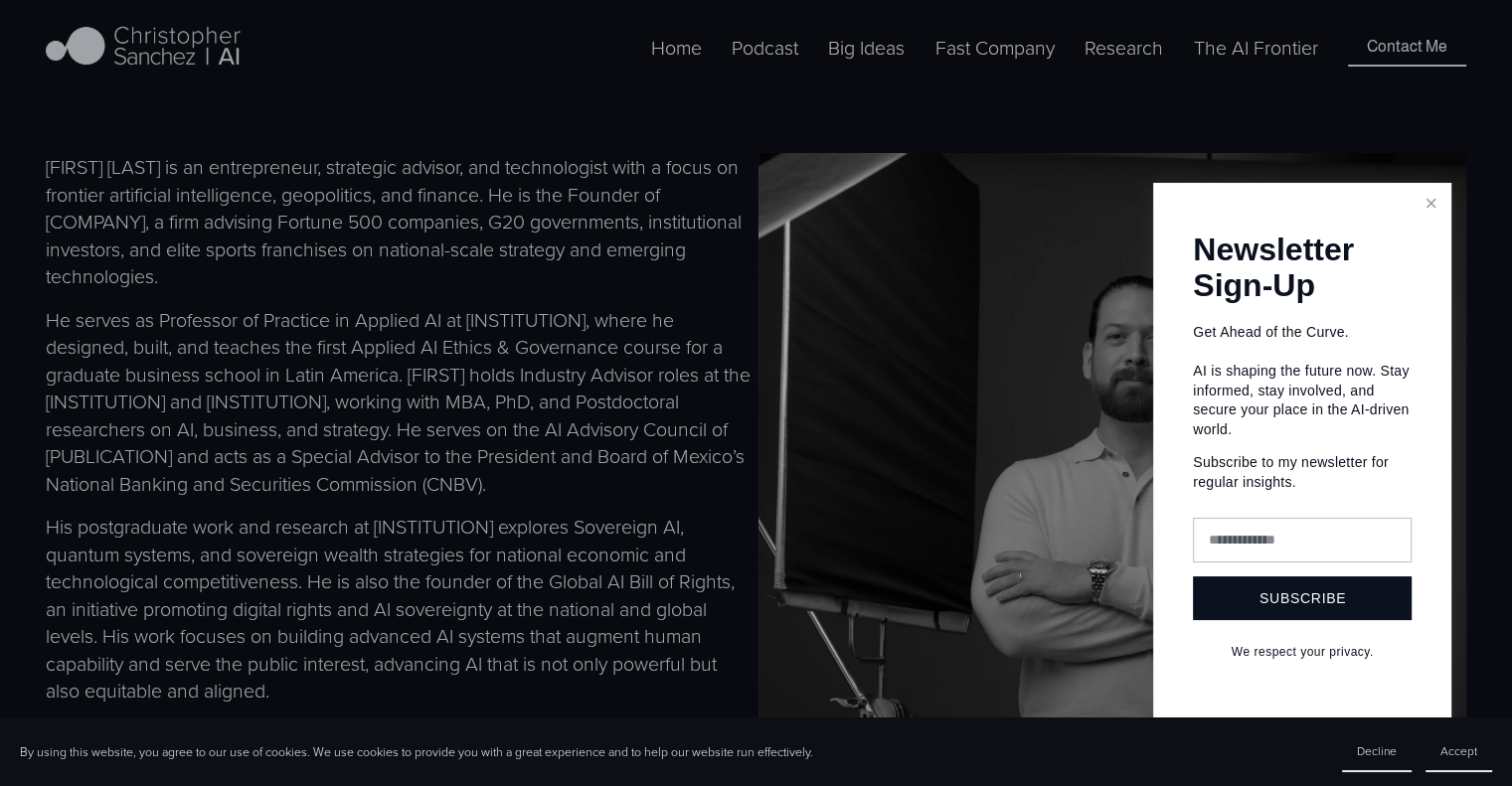 scroll, scrollTop: 865, scrollLeft: 0, axis: vertical 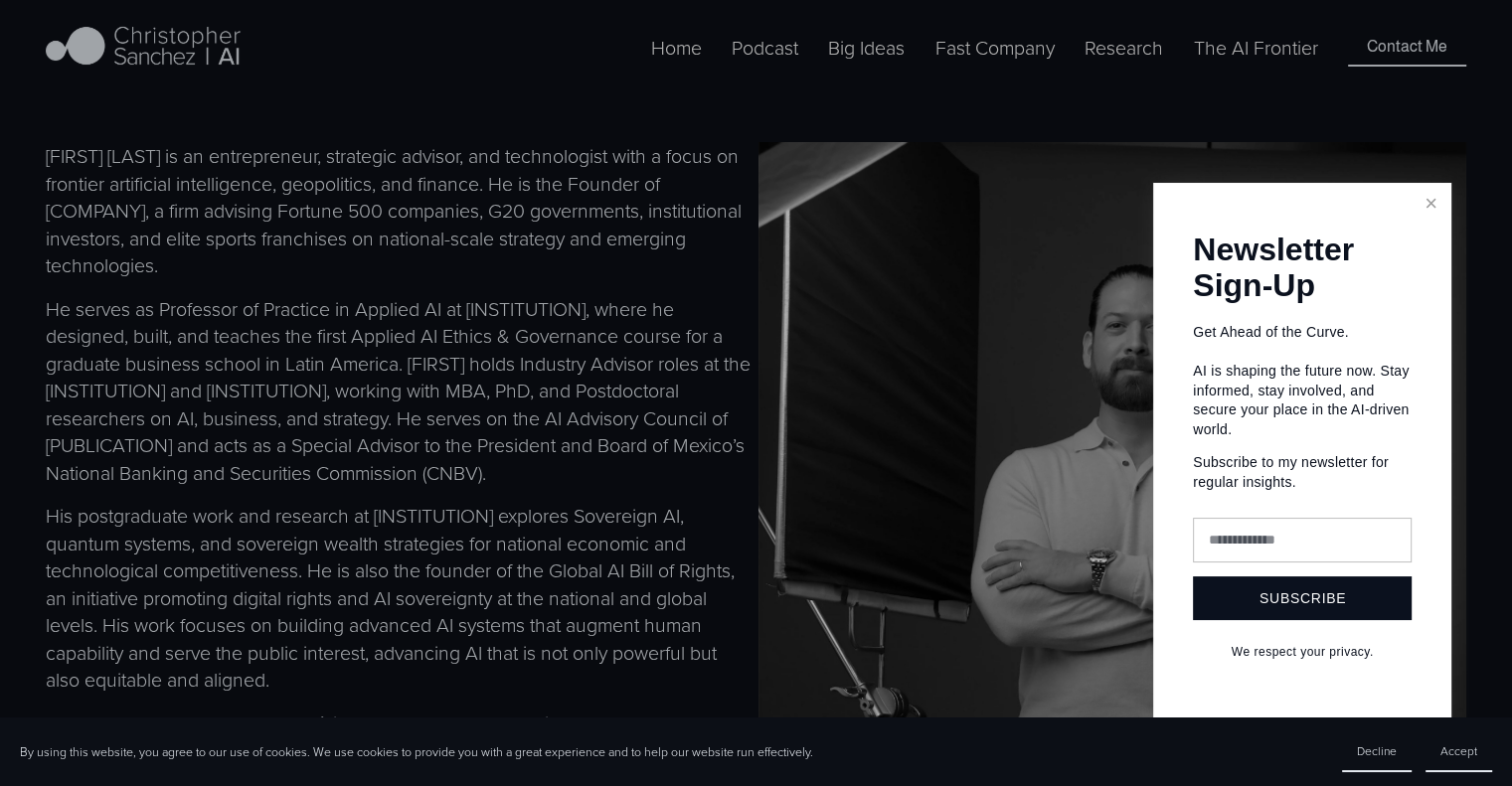 click at bounding box center (1430, 203) 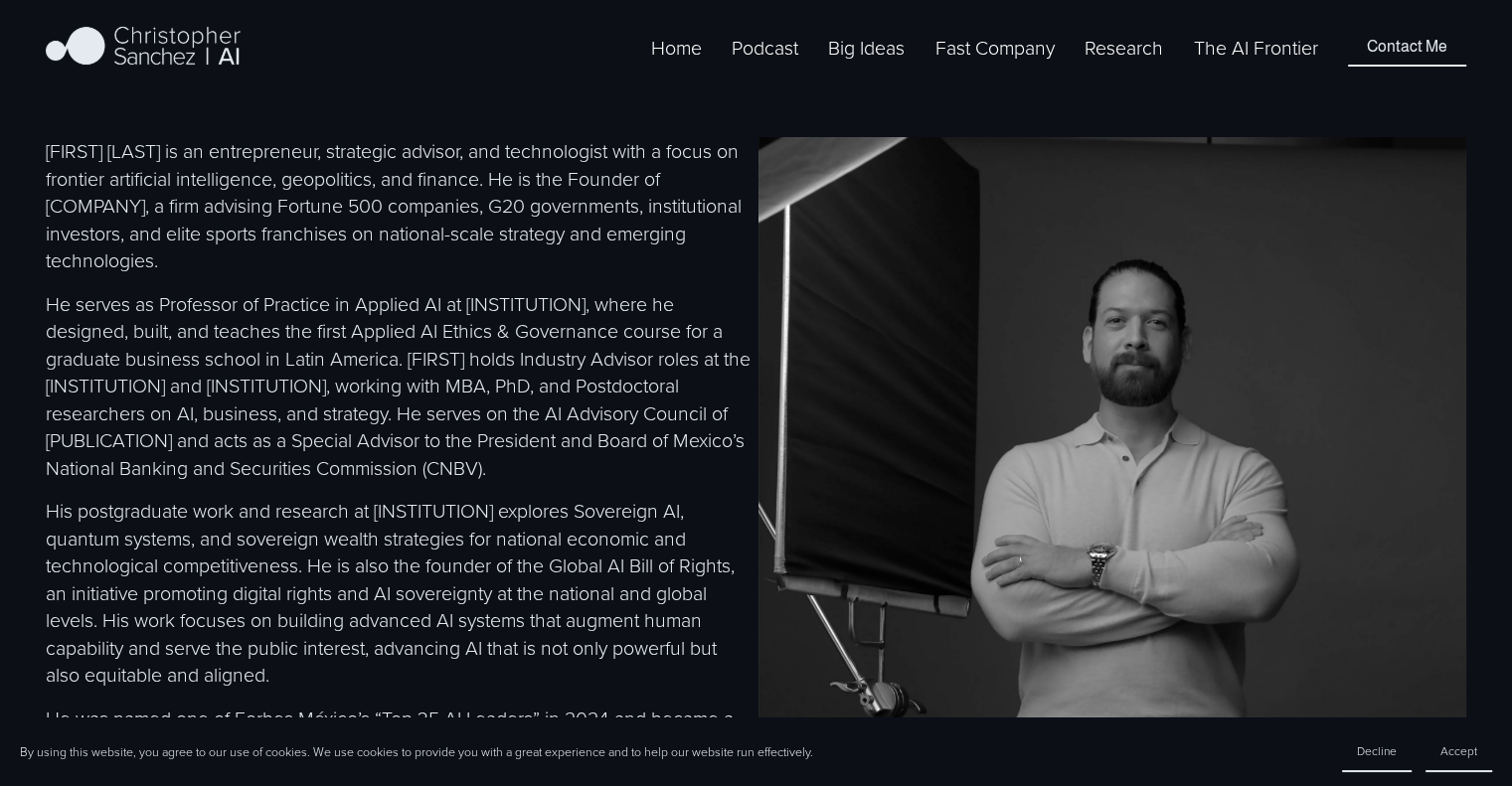 scroll, scrollTop: 870, scrollLeft: 0, axis: vertical 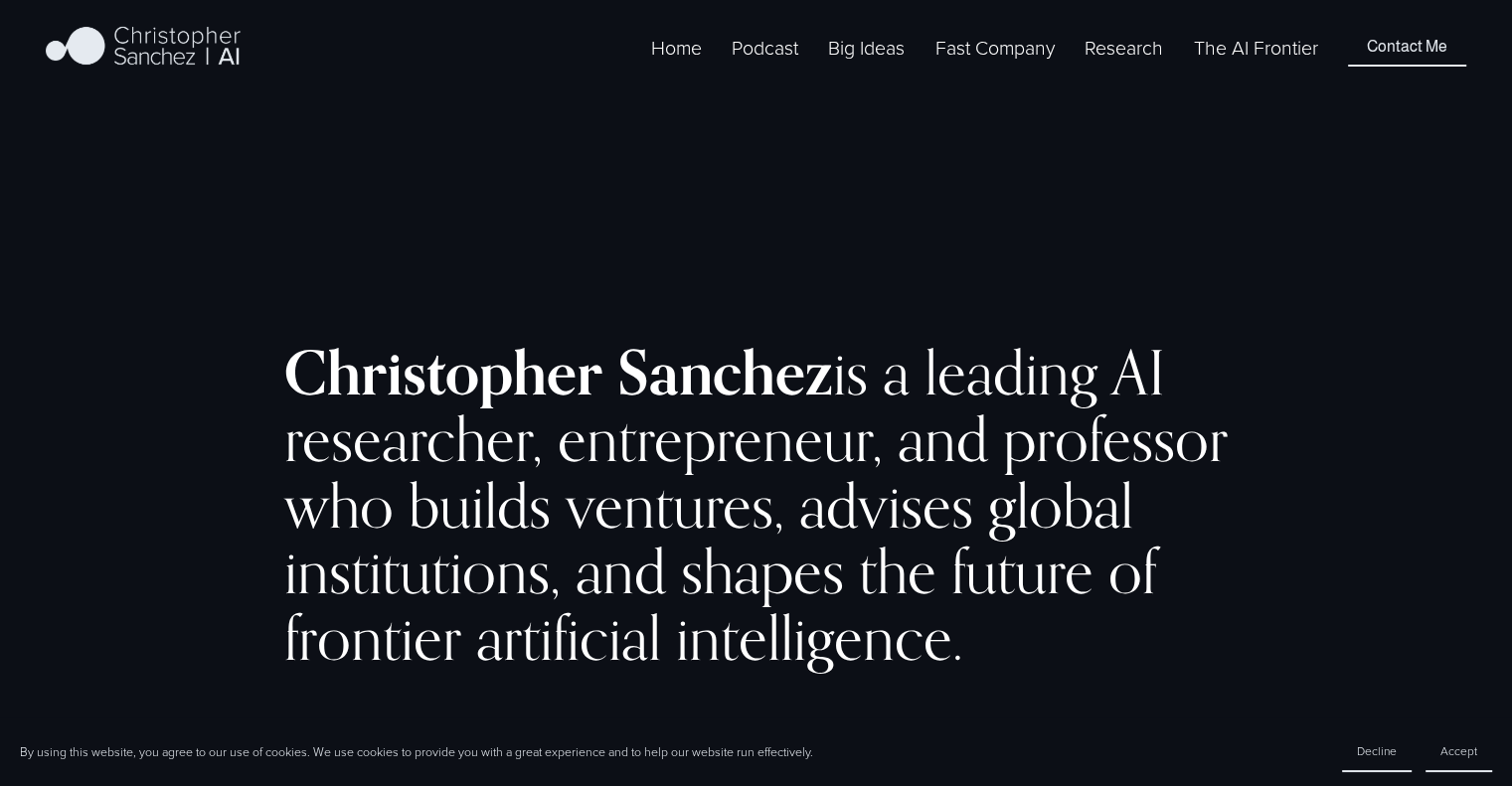 click on "BI 2024" at bounding box center [0, 0] 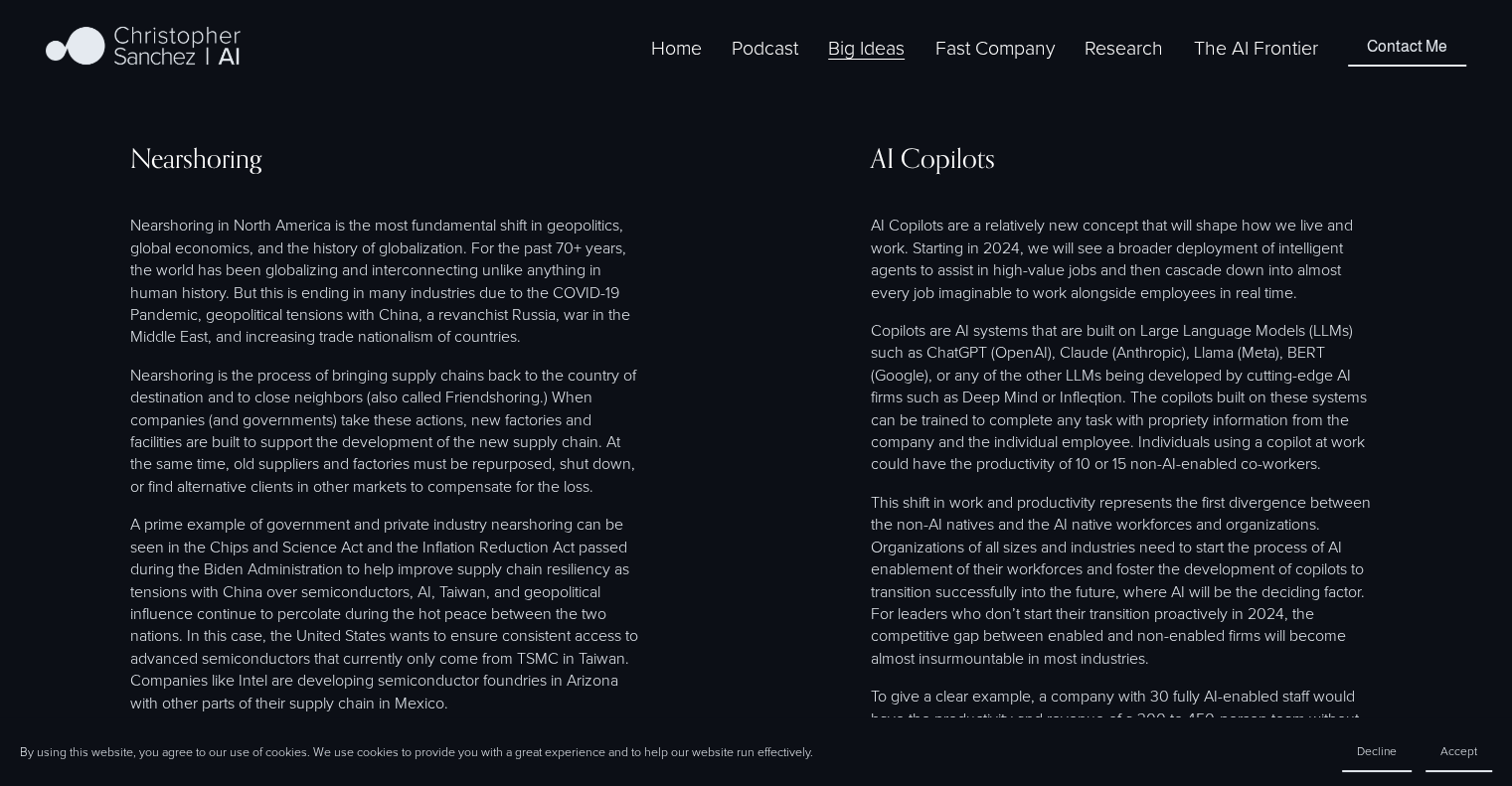scroll, scrollTop: 2068, scrollLeft: 0, axis: vertical 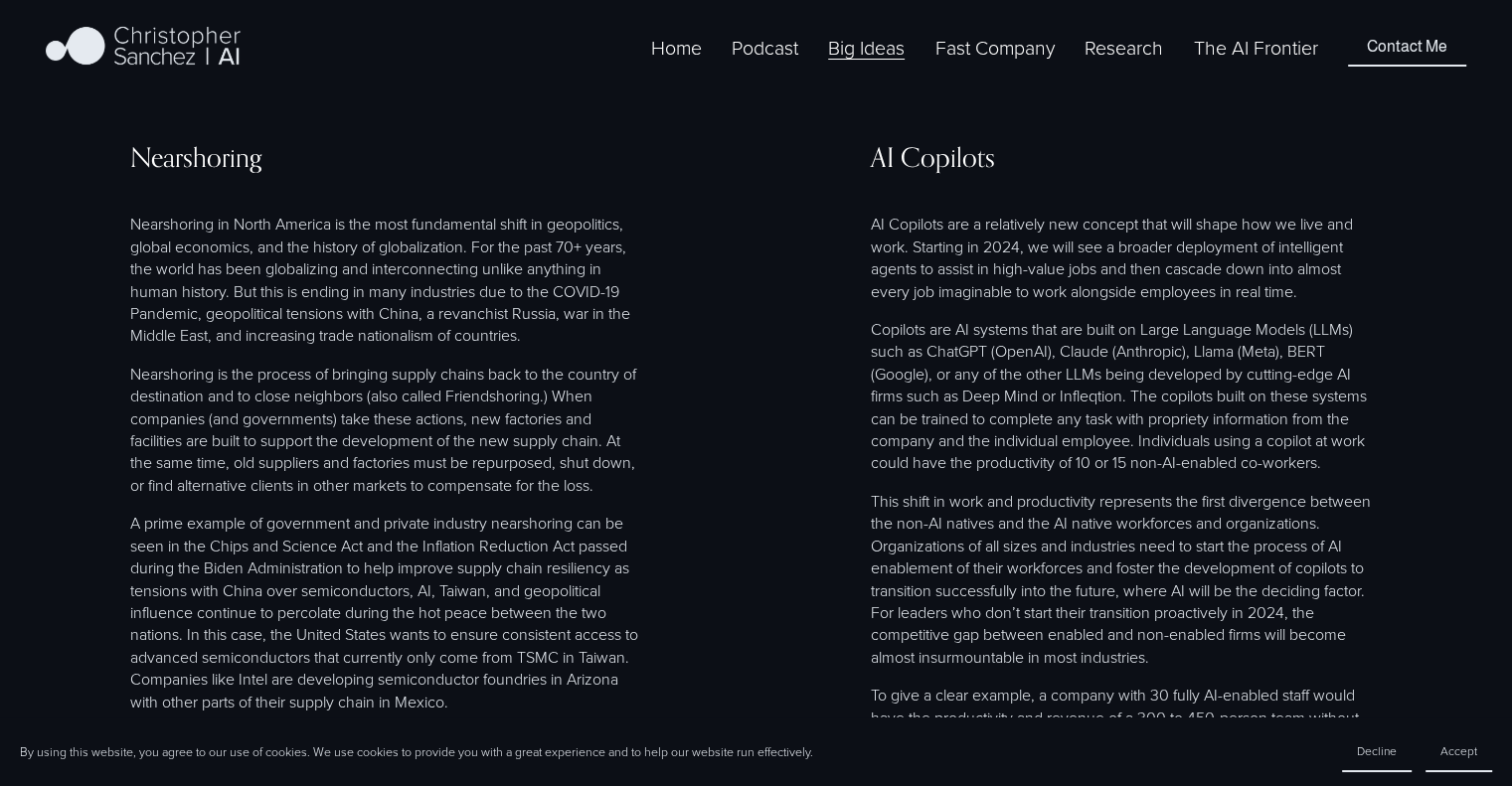 click on "Home" at bounding box center (676, 47) 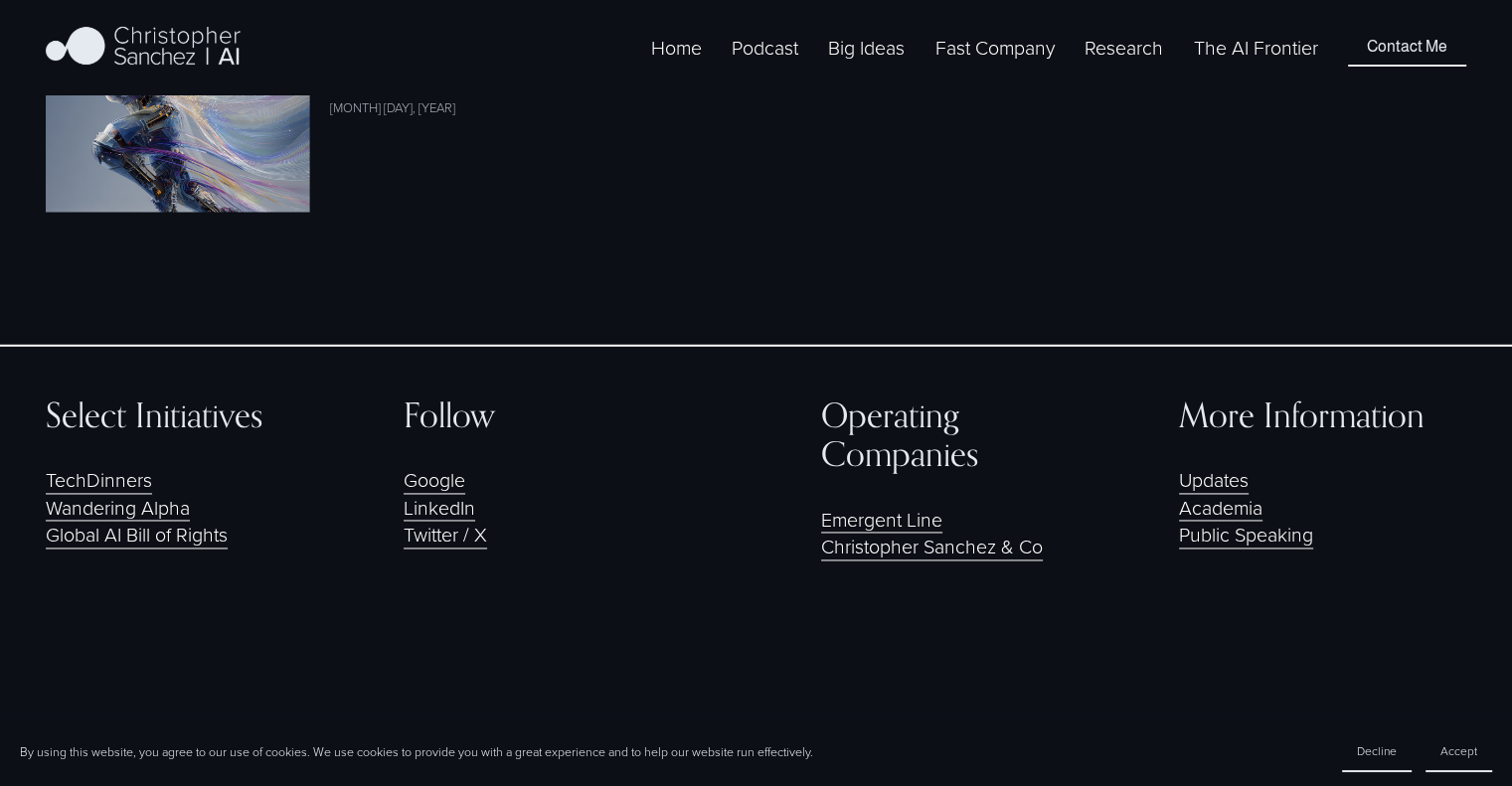 scroll, scrollTop: 2898, scrollLeft: 0, axis: vertical 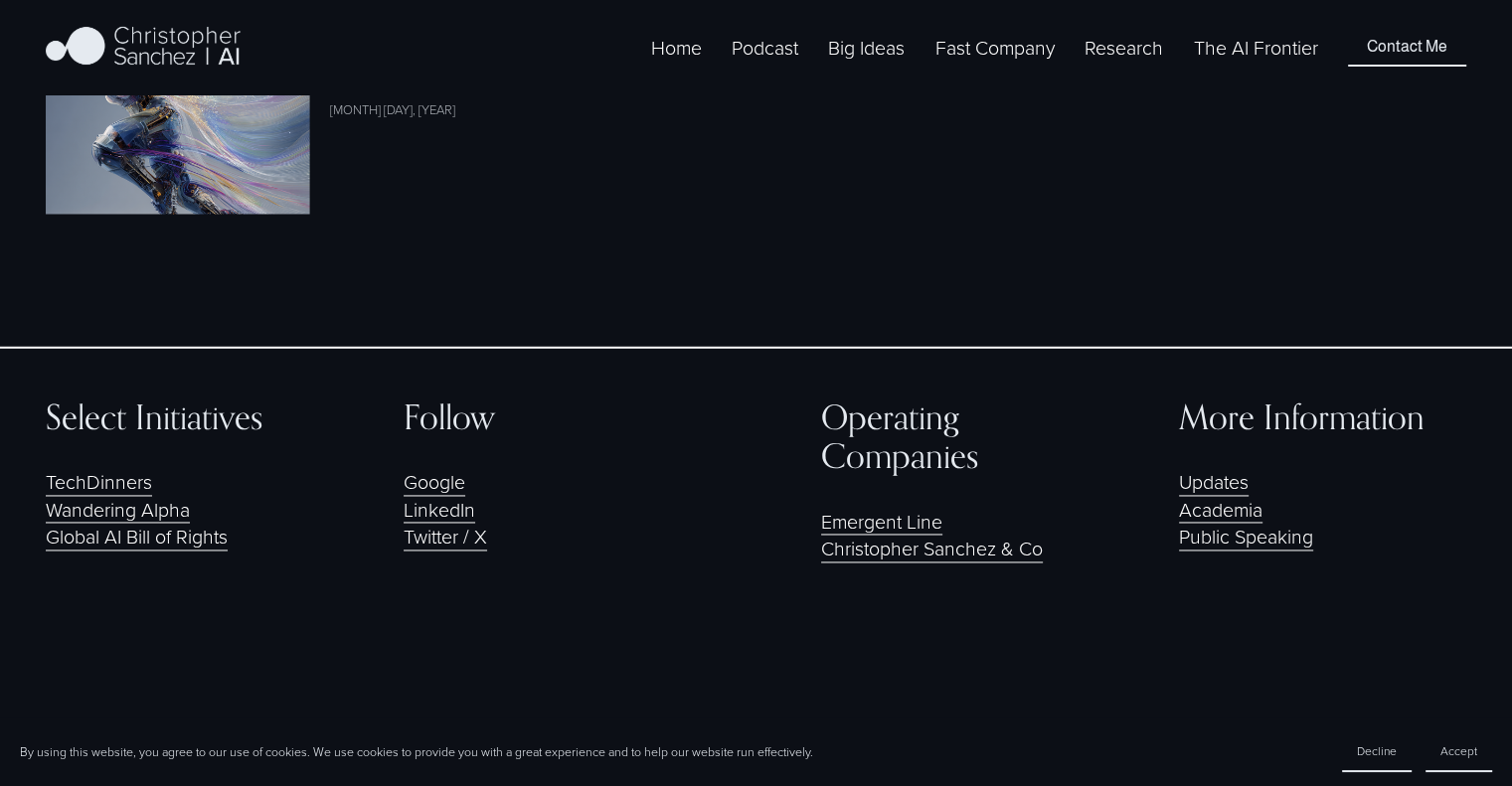 click on "Twitter / X" at bounding box center [445, 537] 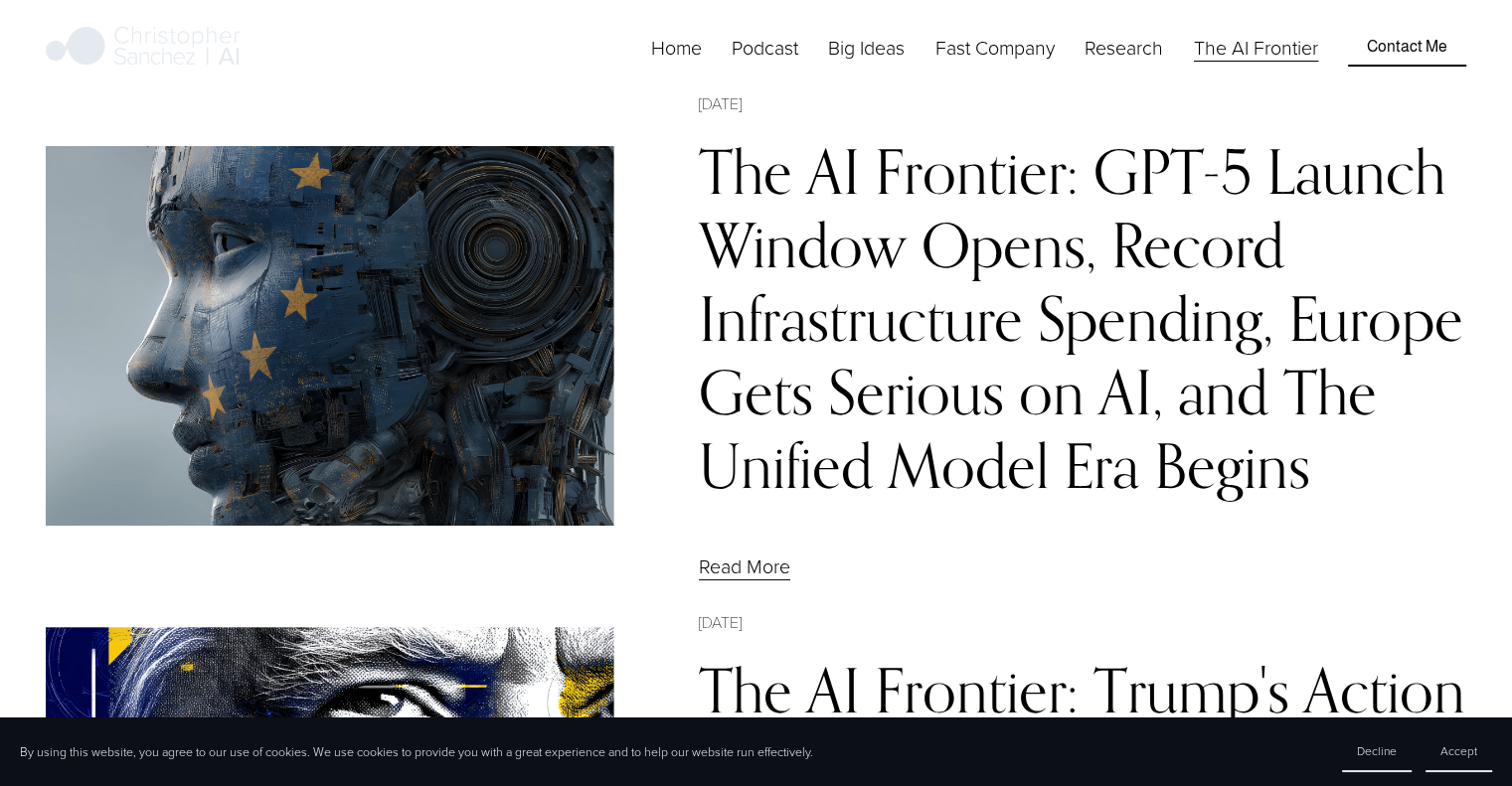 scroll, scrollTop: 0, scrollLeft: 0, axis: both 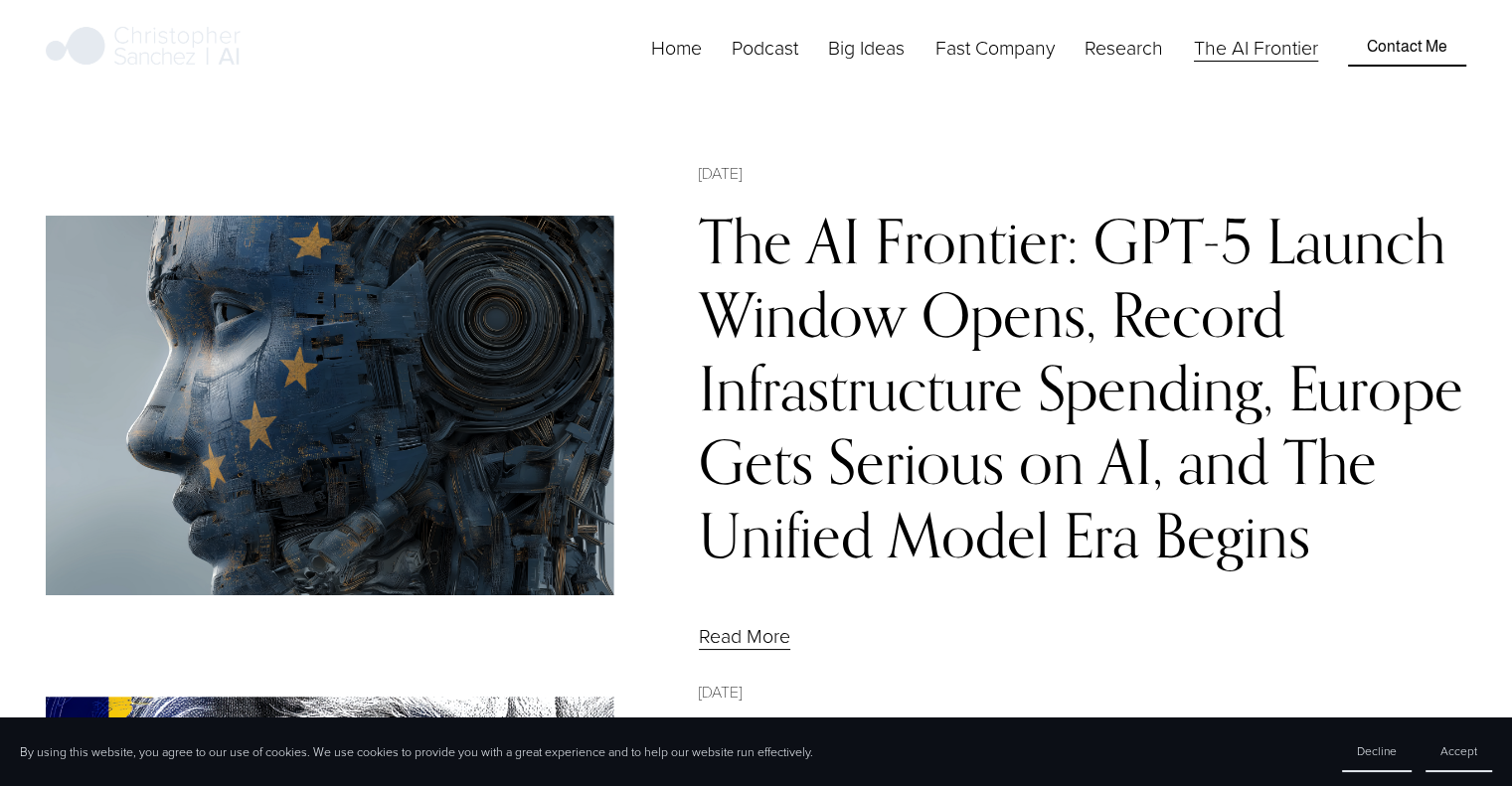 click on "Research" at bounding box center (1123, 48) 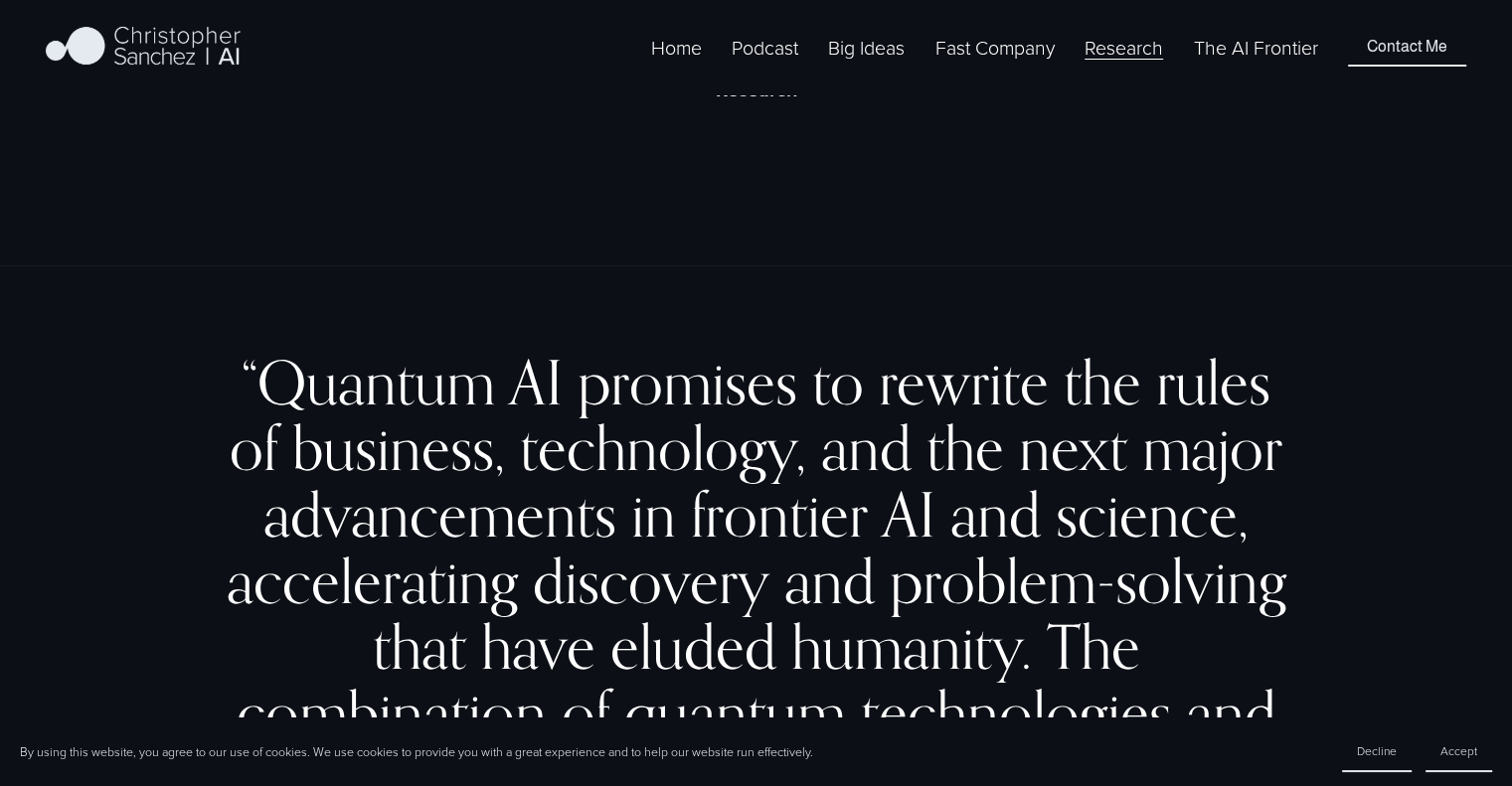 scroll, scrollTop: 0, scrollLeft: 0, axis: both 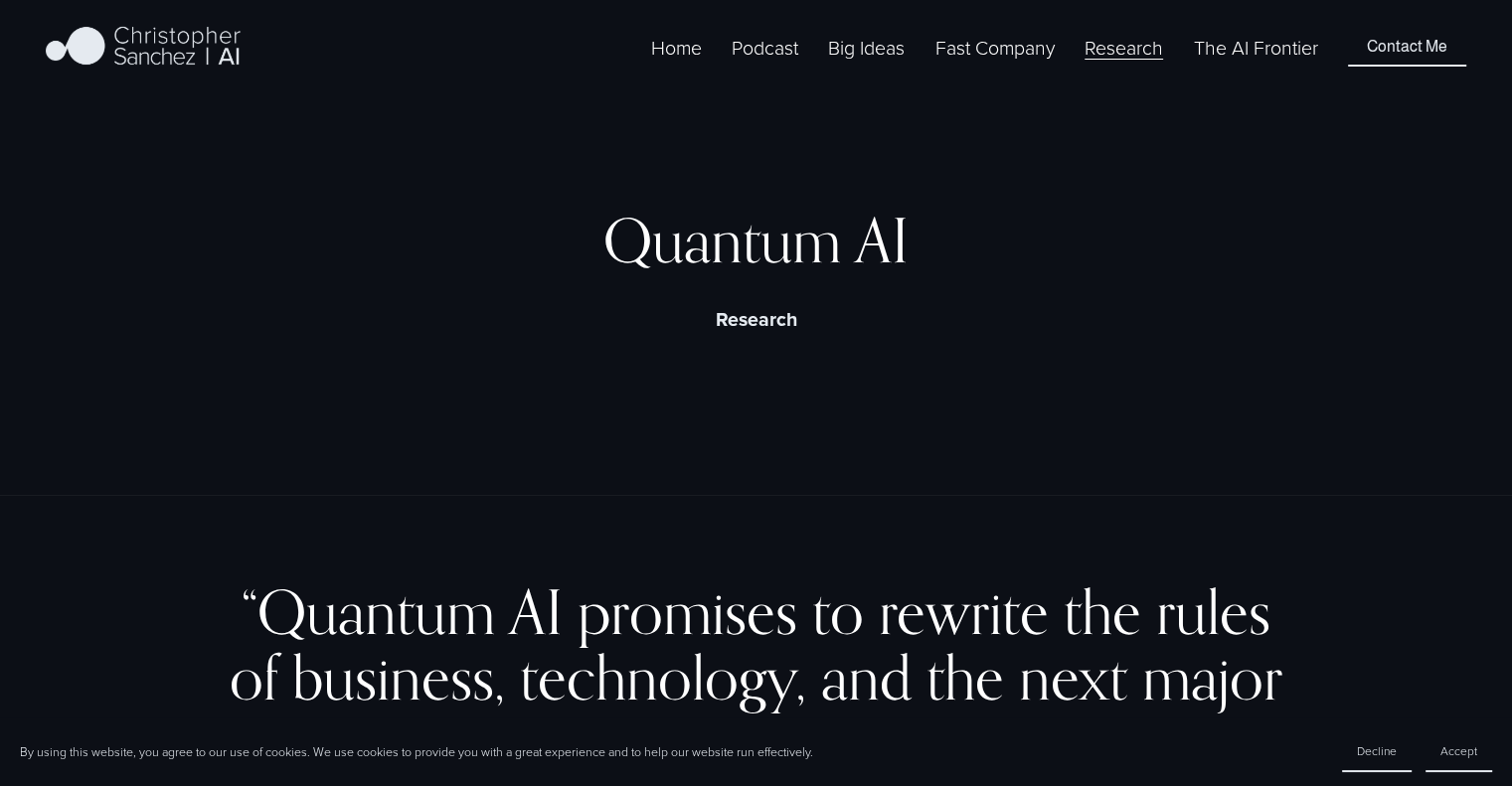 click on "Fast Company México - Español" at bounding box center [0, 0] 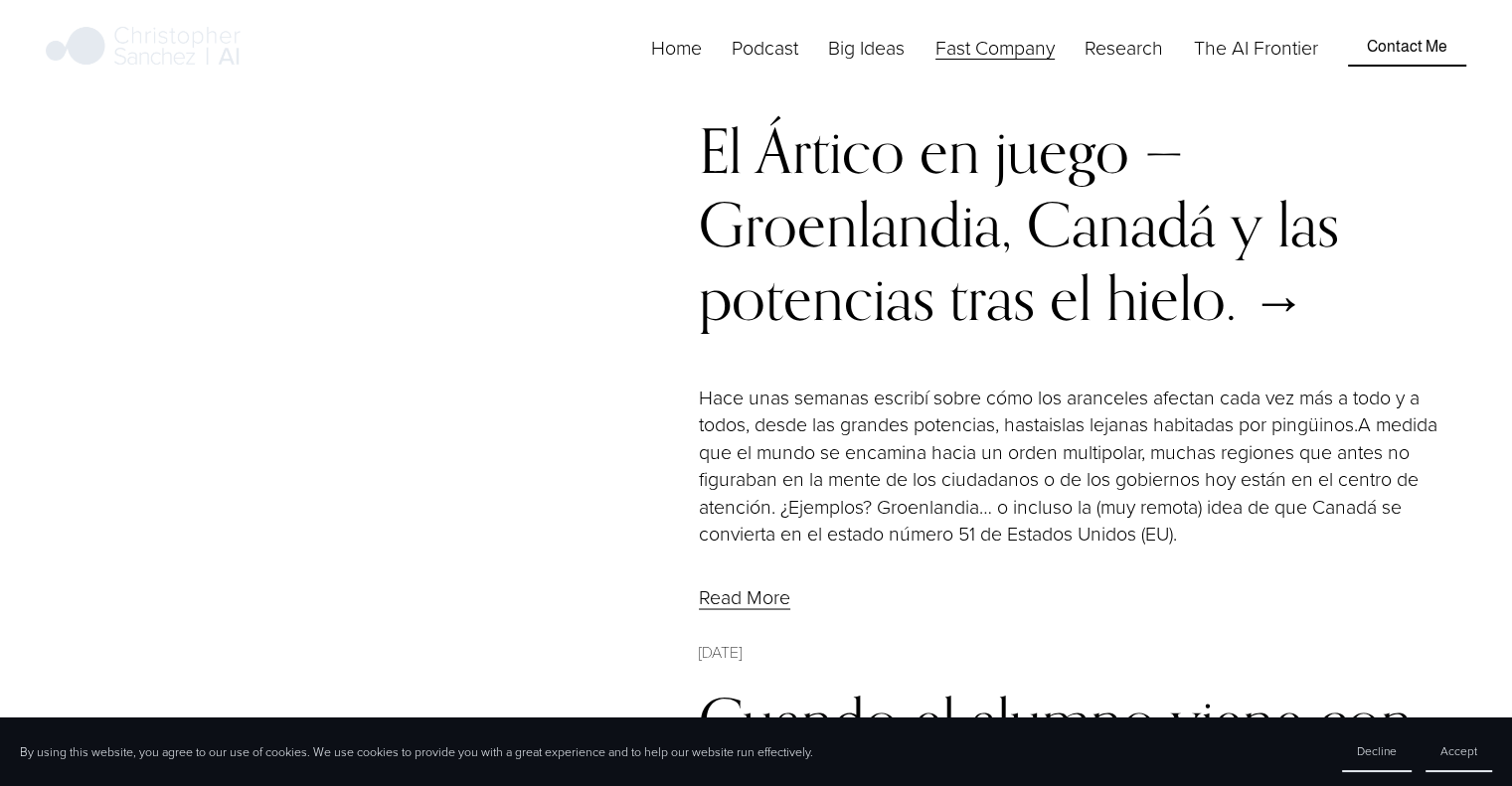 scroll, scrollTop: 3382, scrollLeft: 0, axis: vertical 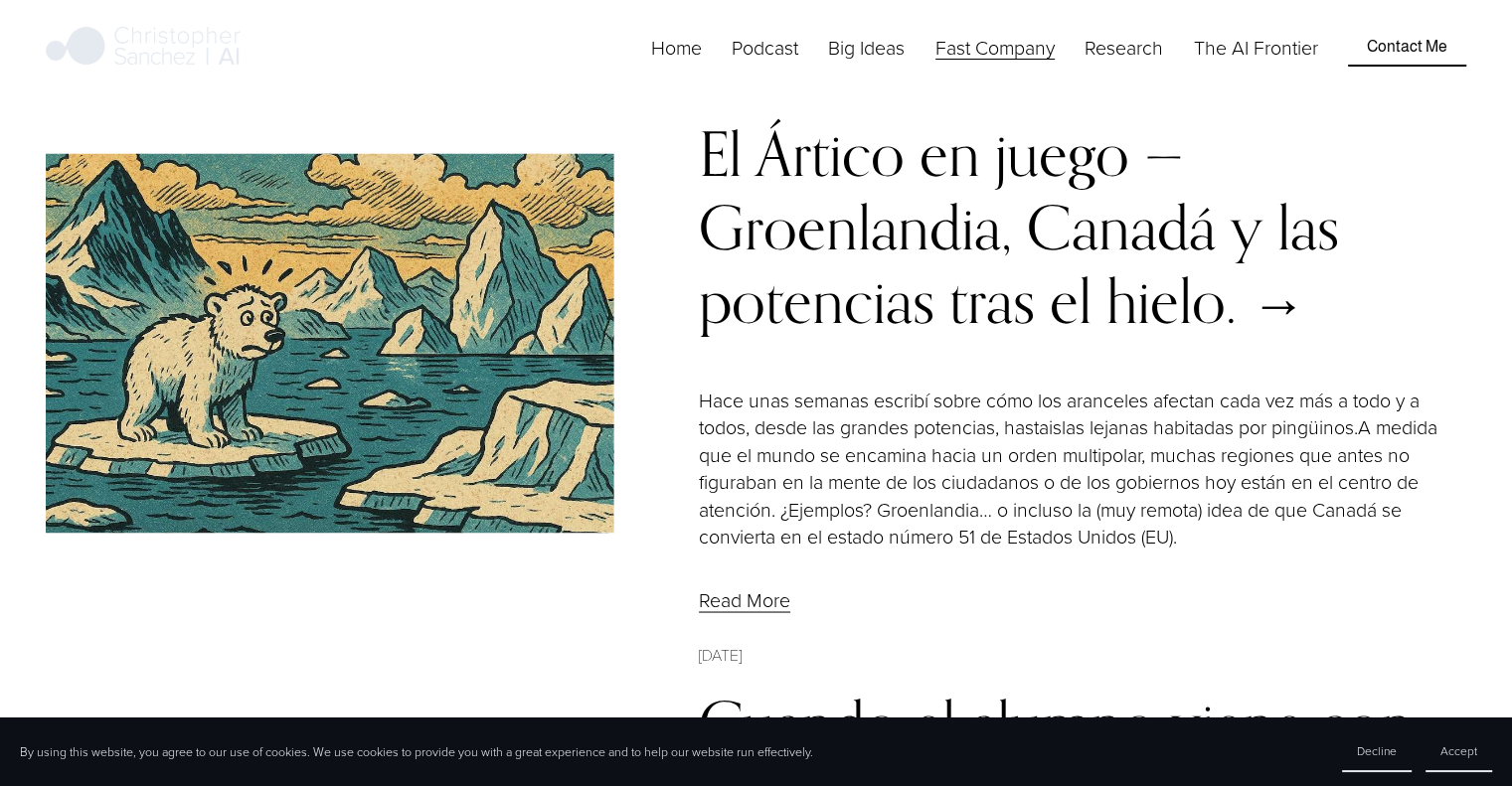 click on "Podcast" at bounding box center [764, 47] 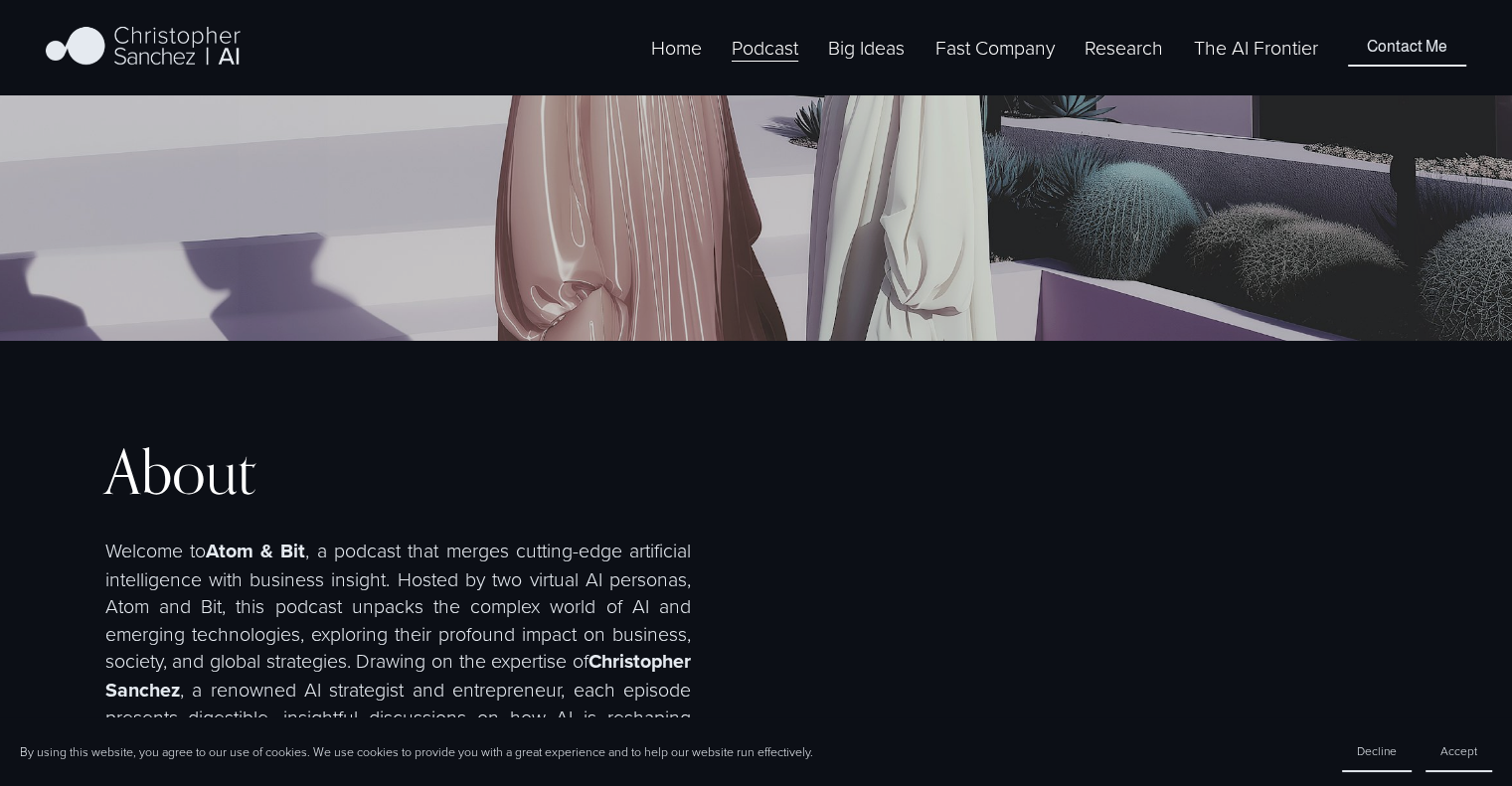 scroll, scrollTop: 0, scrollLeft: 0, axis: both 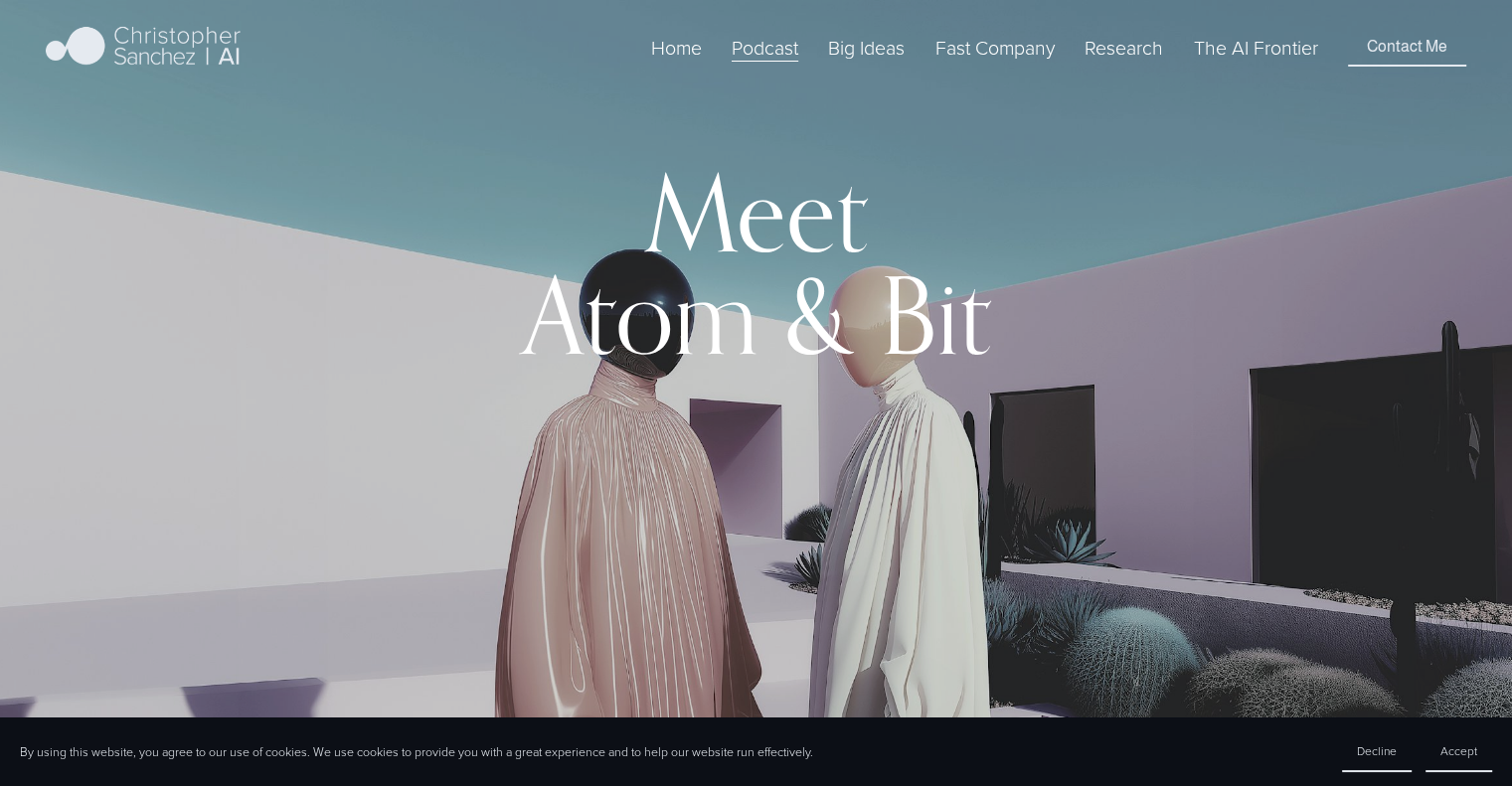 click on "Meet Atom & Bit" at bounding box center [756, 393] 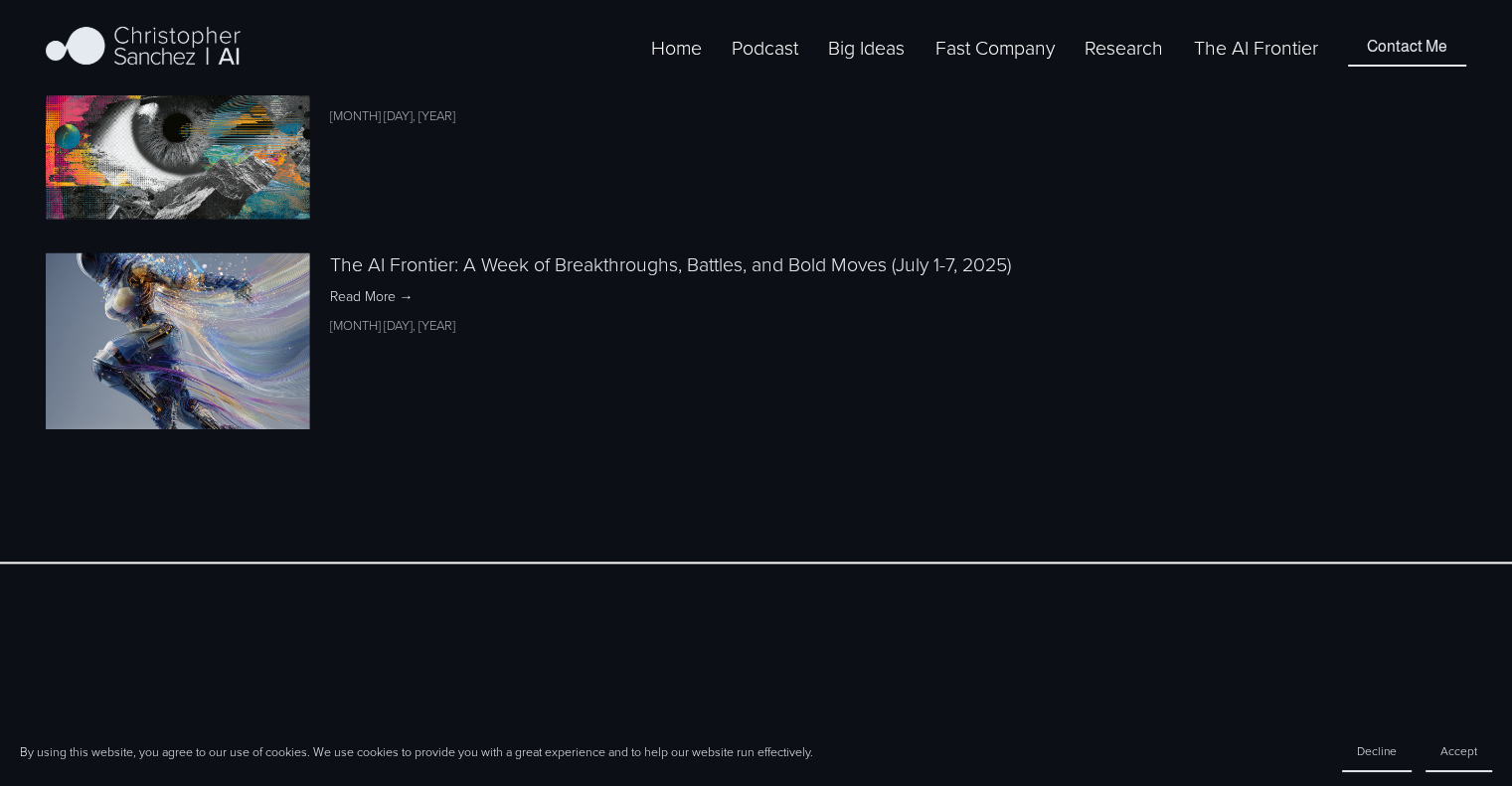 scroll, scrollTop: 3047, scrollLeft: 0, axis: vertical 